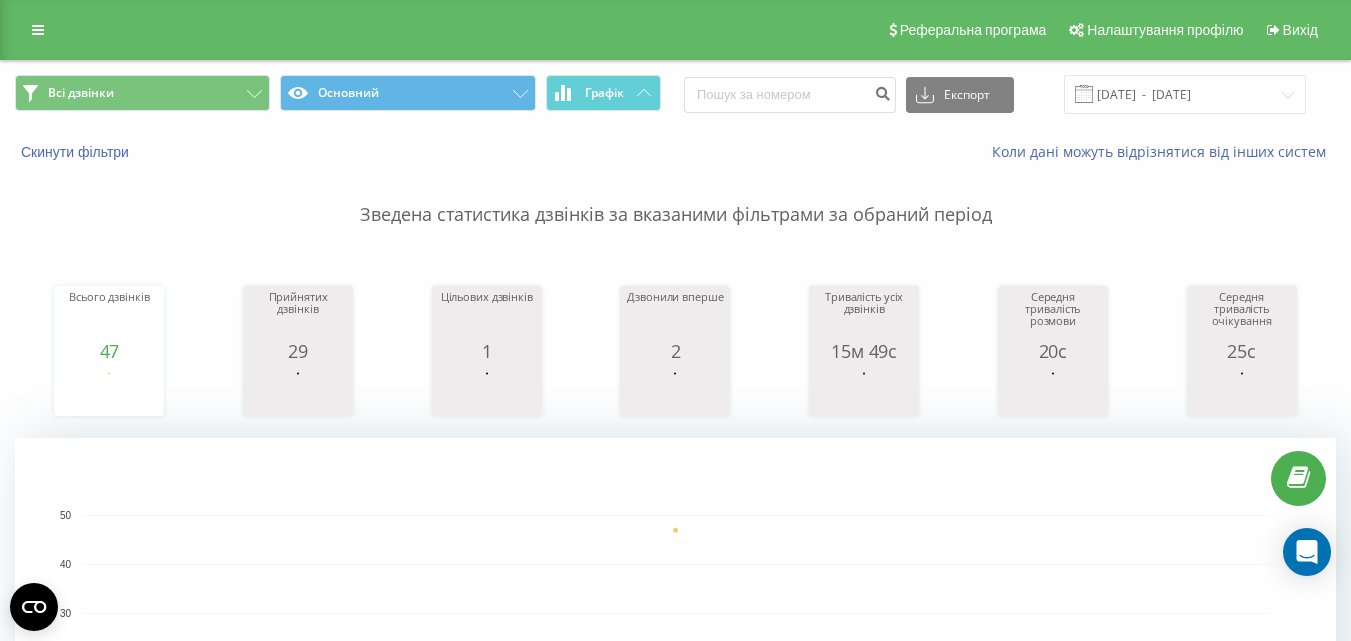 scroll, scrollTop: 0, scrollLeft: 0, axis: both 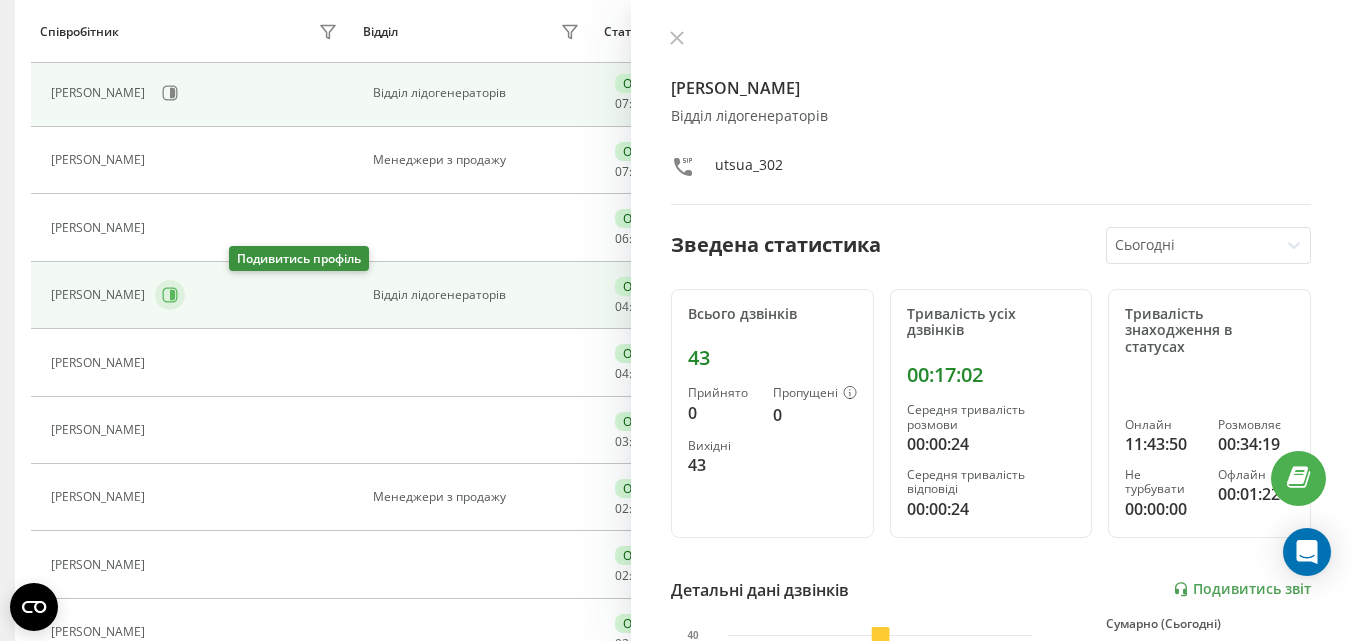 click 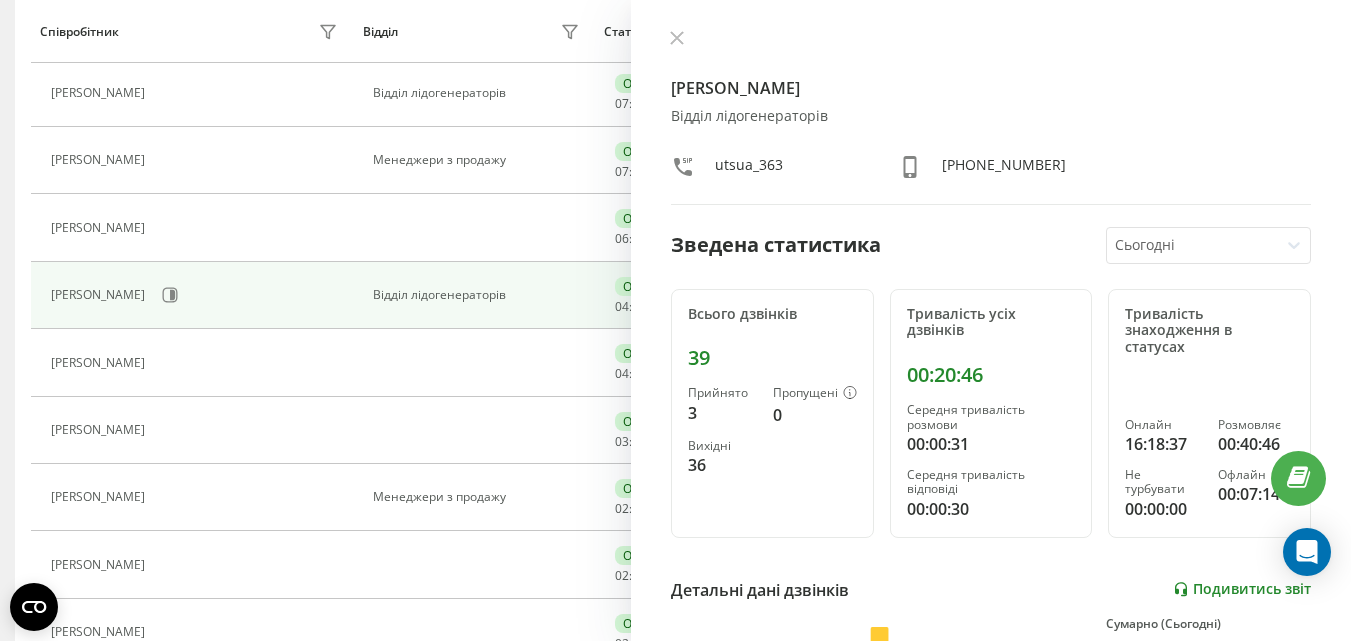 click on "Подивитись звіт" at bounding box center [1242, 589] 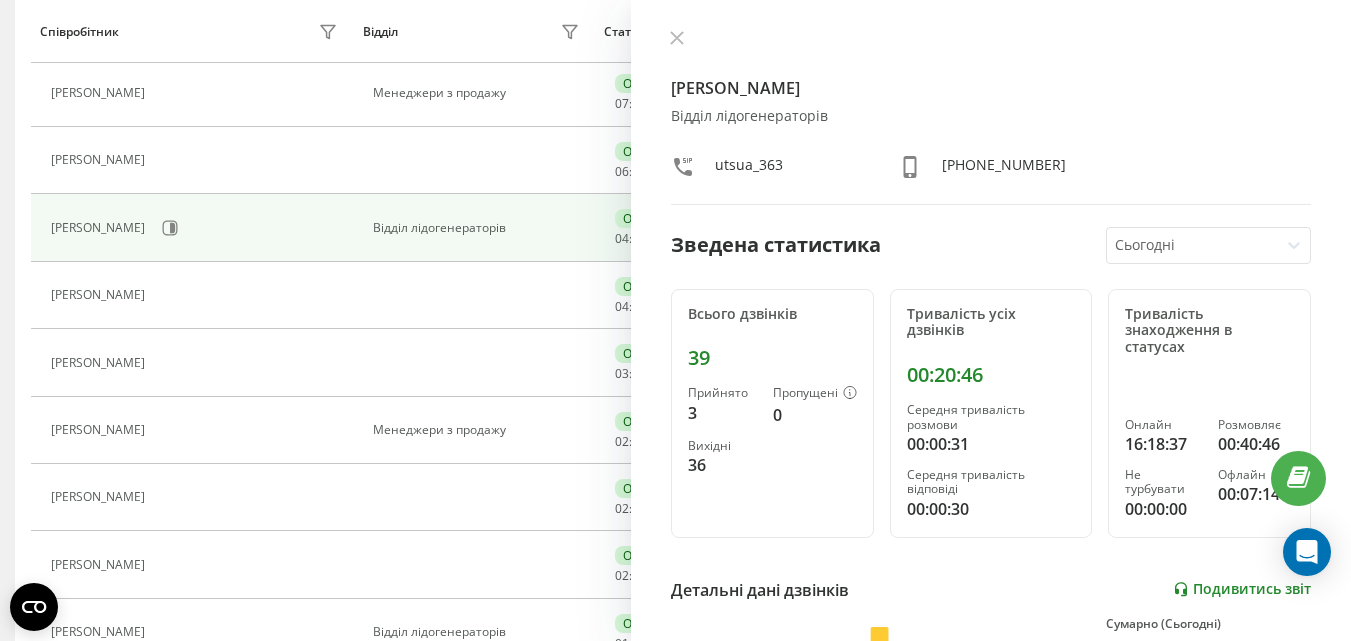 scroll, scrollTop: 932, scrollLeft: 0, axis: vertical 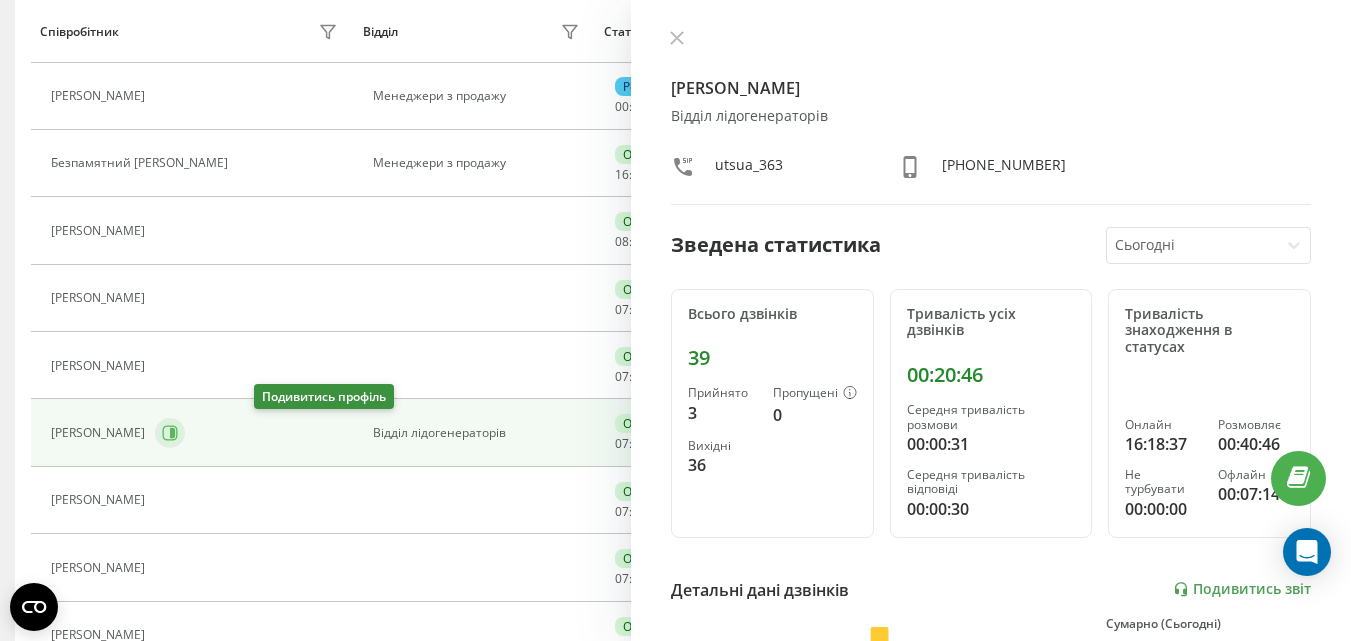 click 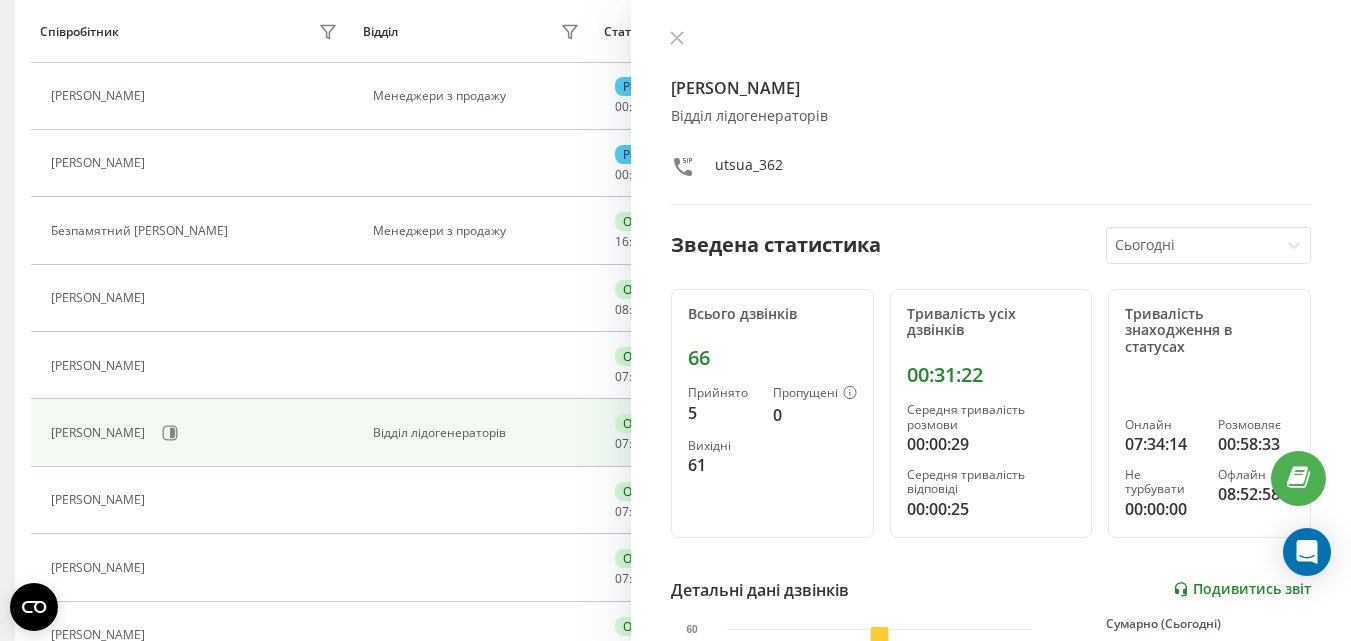 click on "Подивитись звіт" at bounding box center [1242, 589] 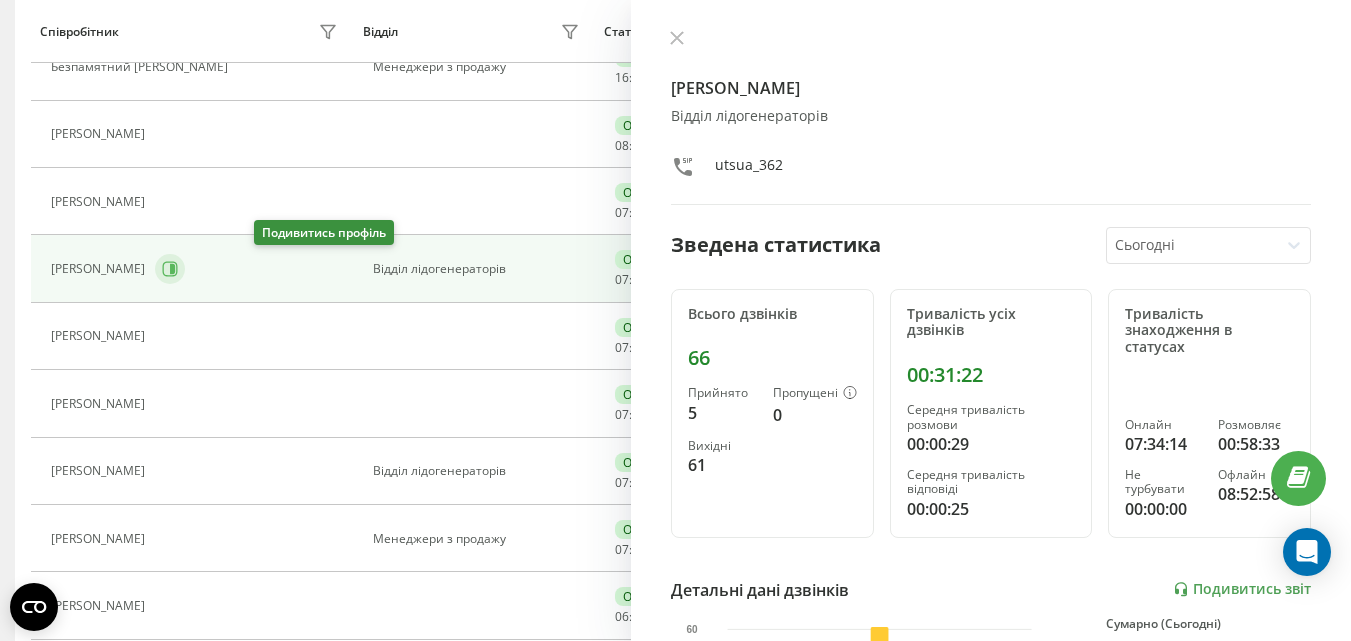 scroll, scrollTop: 623, scrollLeft: 0, axis: vertical 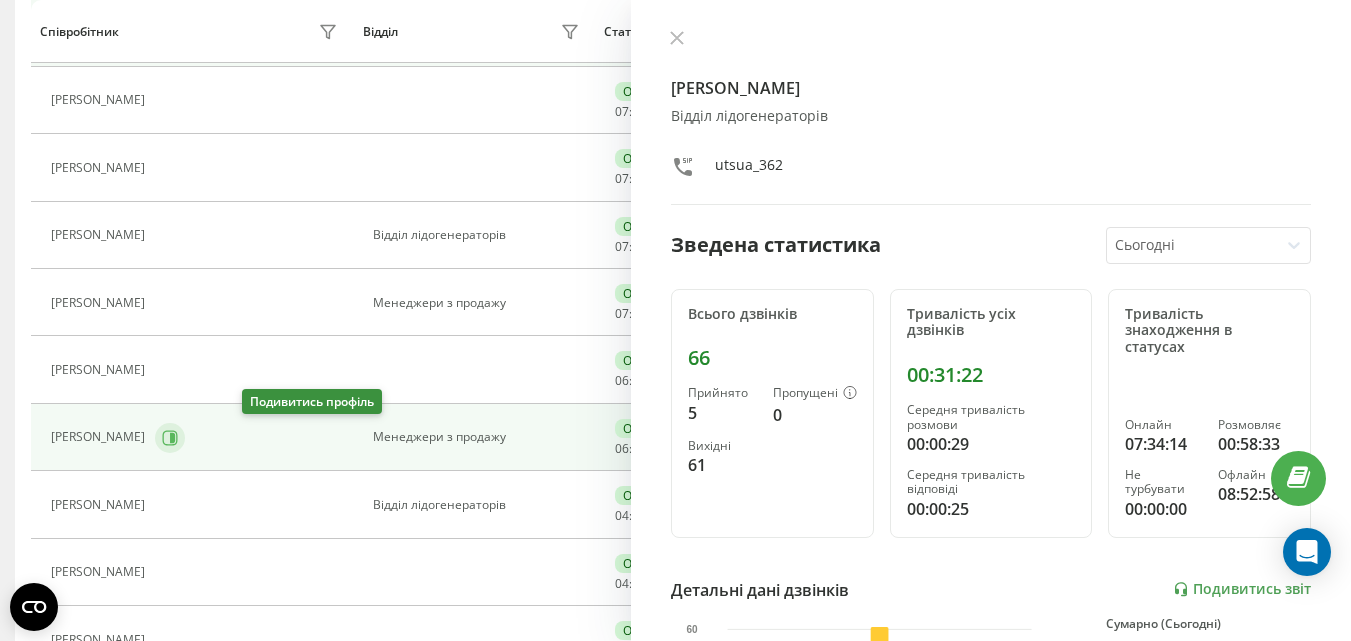 click at bounding box center (170, 438) 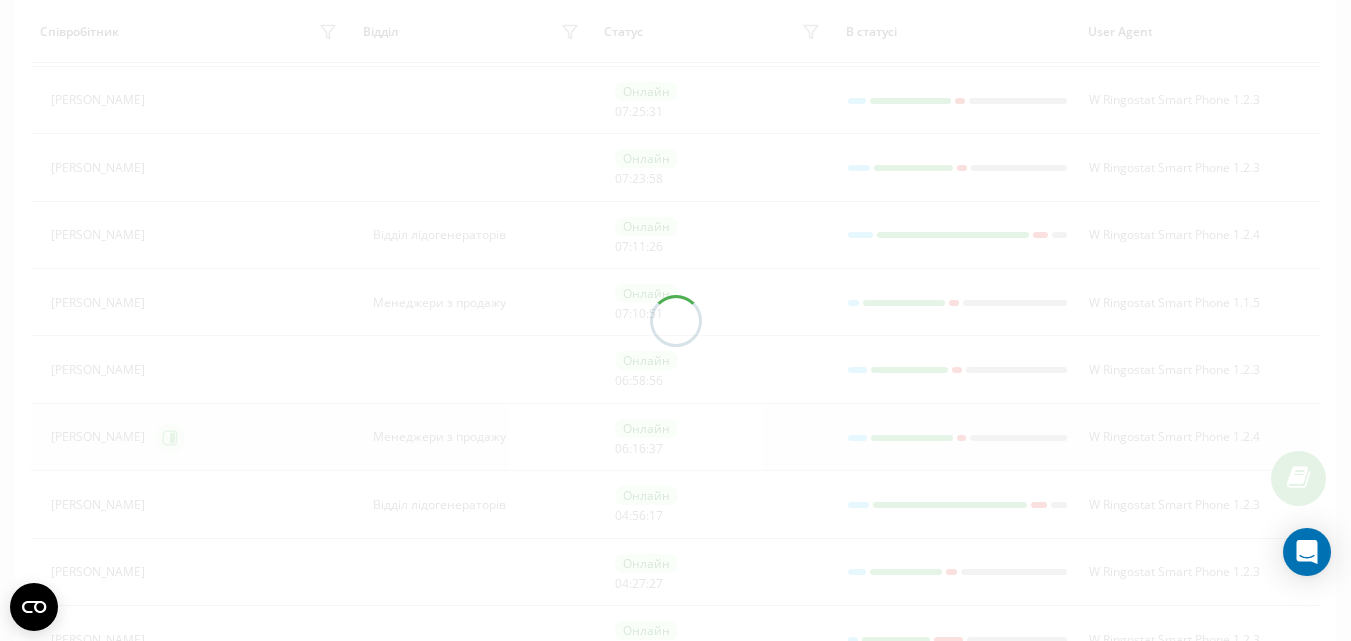 scroll, scrollTop: 726, scrollLeft: 0, axis: vertical 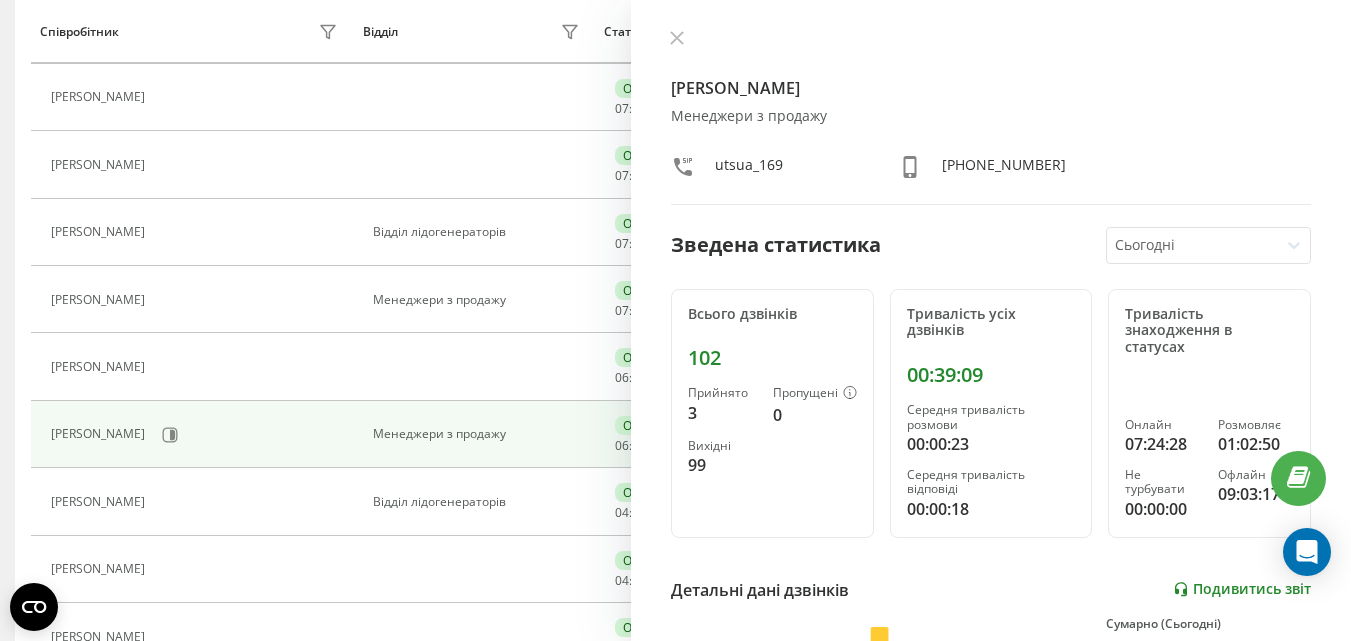 click on "Подивитись звіт" at bounding box center (1242, 589) 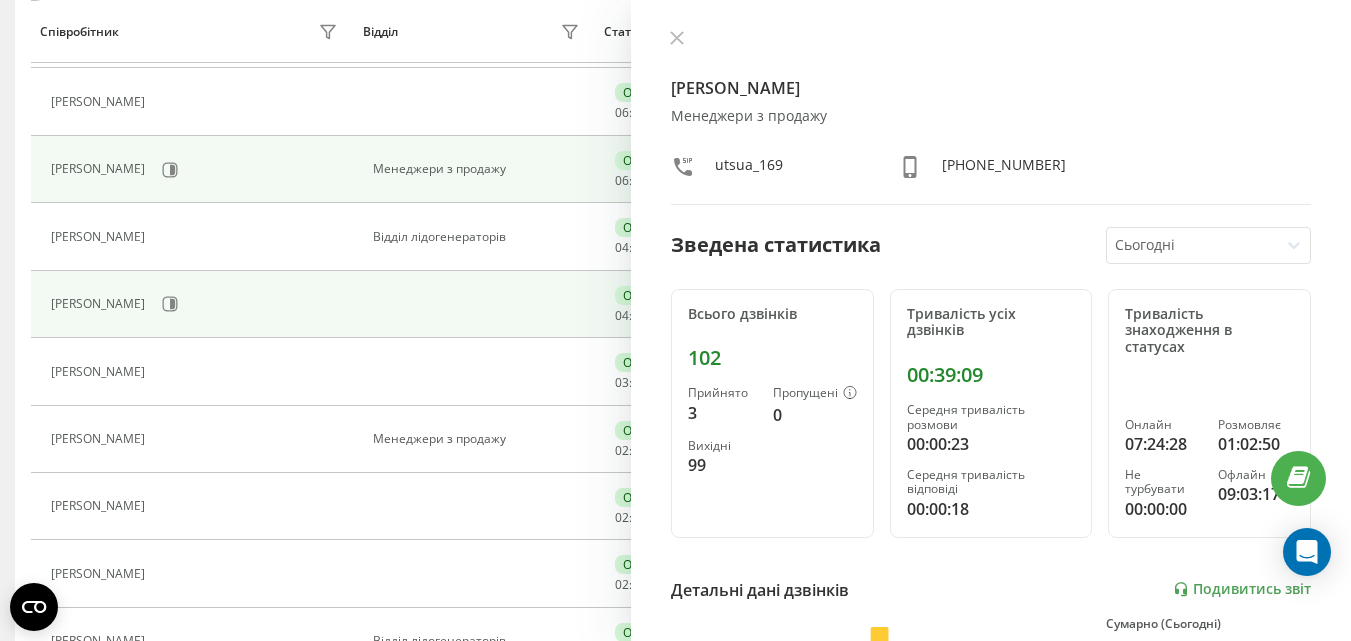 scroll, scrollTop: 1026, scrollLeft: 0, axis: vertical 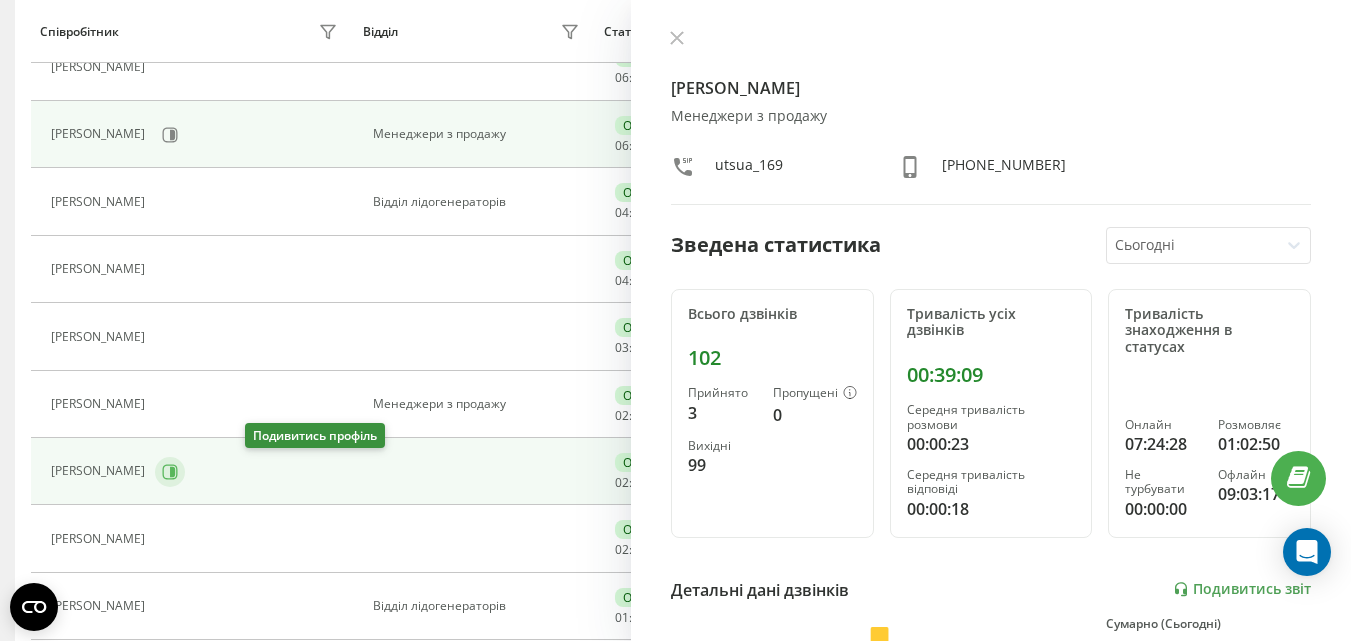 click at bounding box center [170, 472] 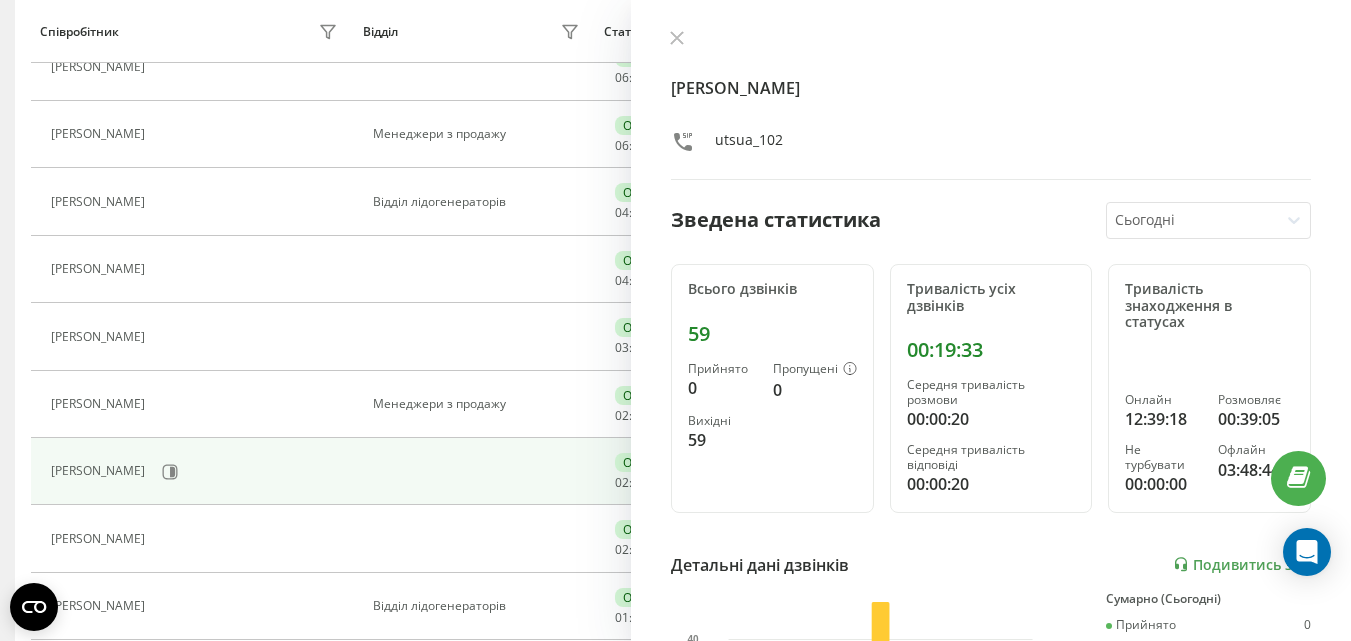 click on "59" at bounding box center [722, 440] 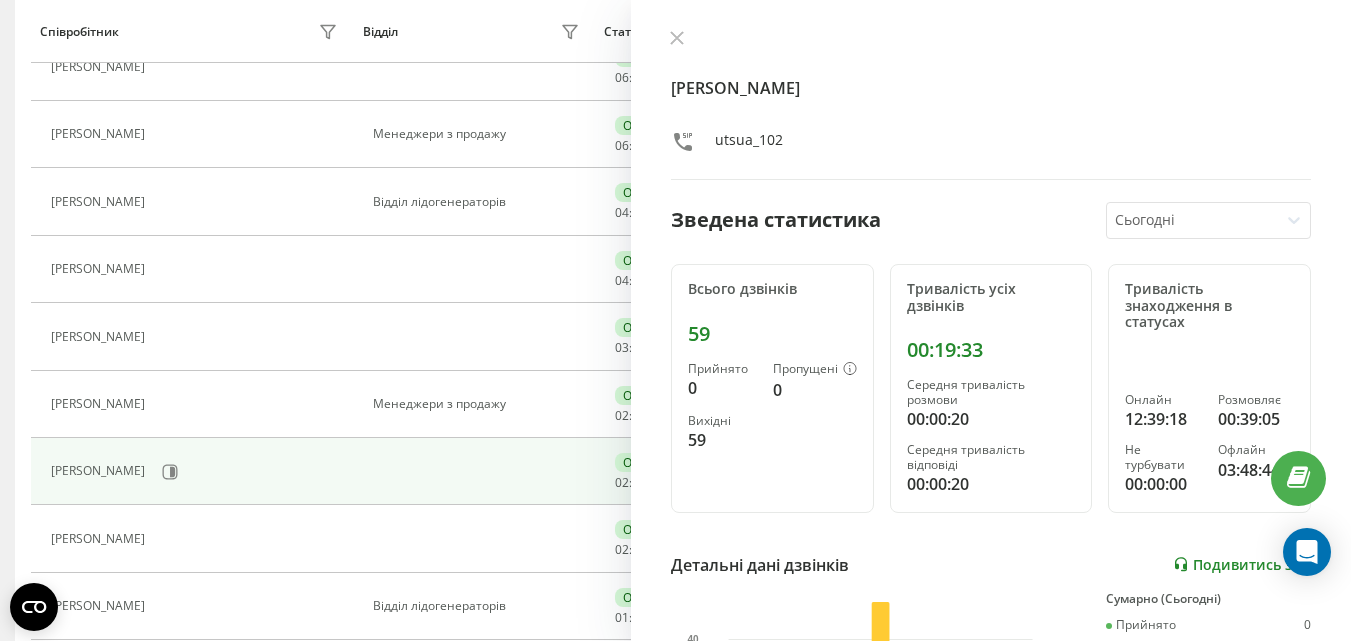 click on "Подивитись звіт" at bounding box center (1242, 564) 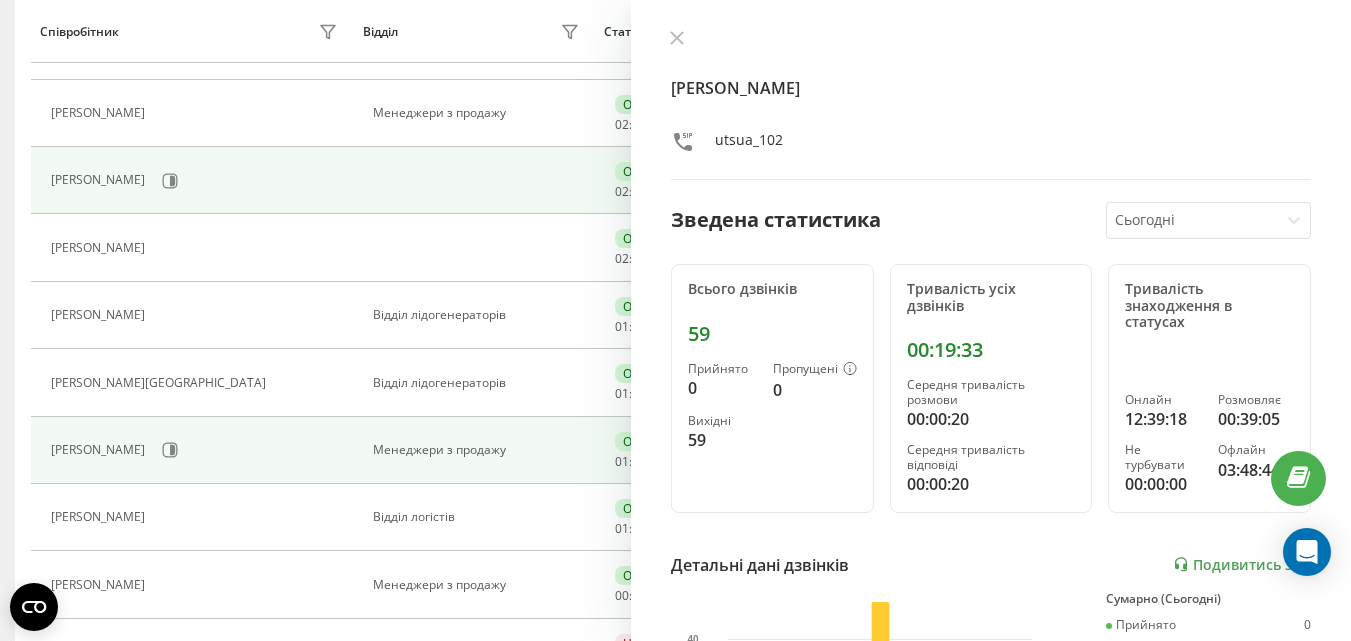 scroll, scrollTop: 1352, scrollLeft: 0, axis: vertical 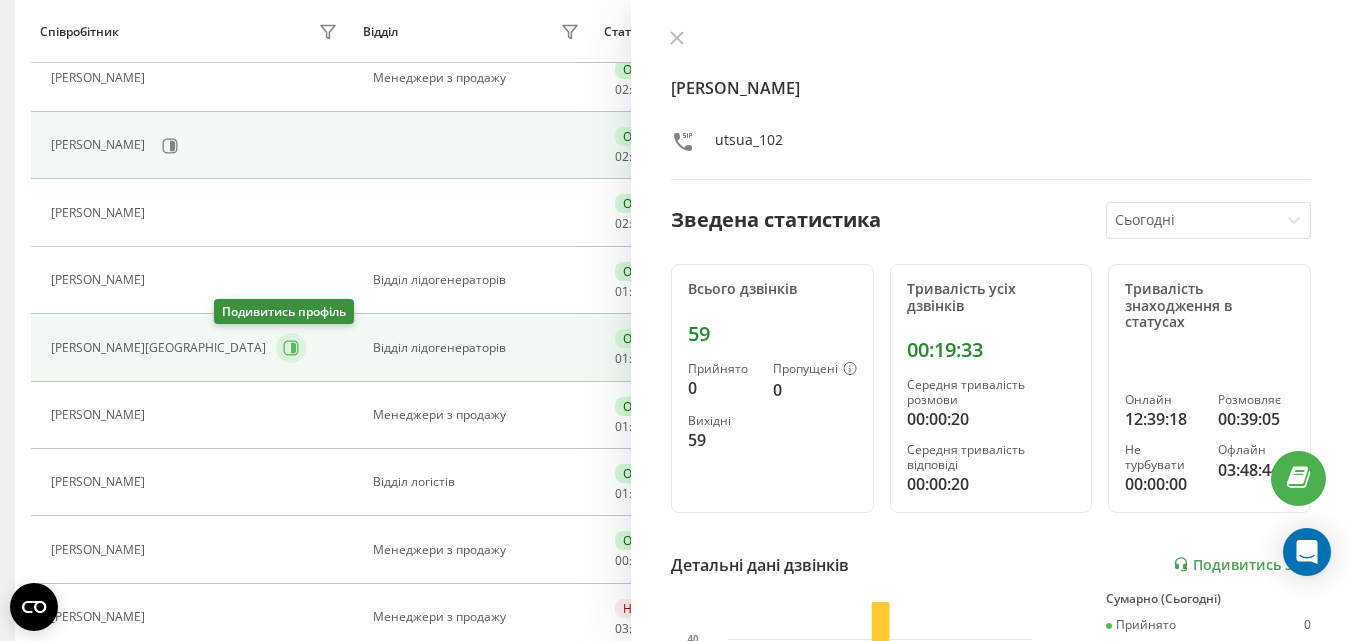 click 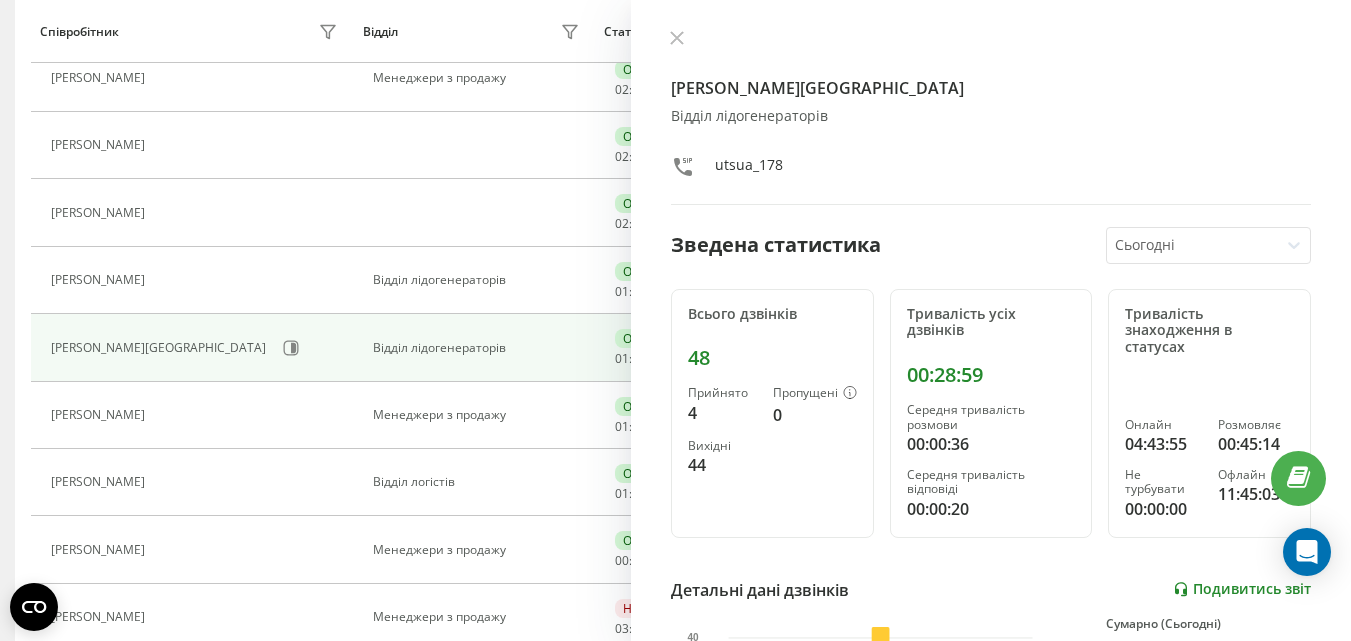 click on "Подивитись звіт" at bounding box center [1242, 589] 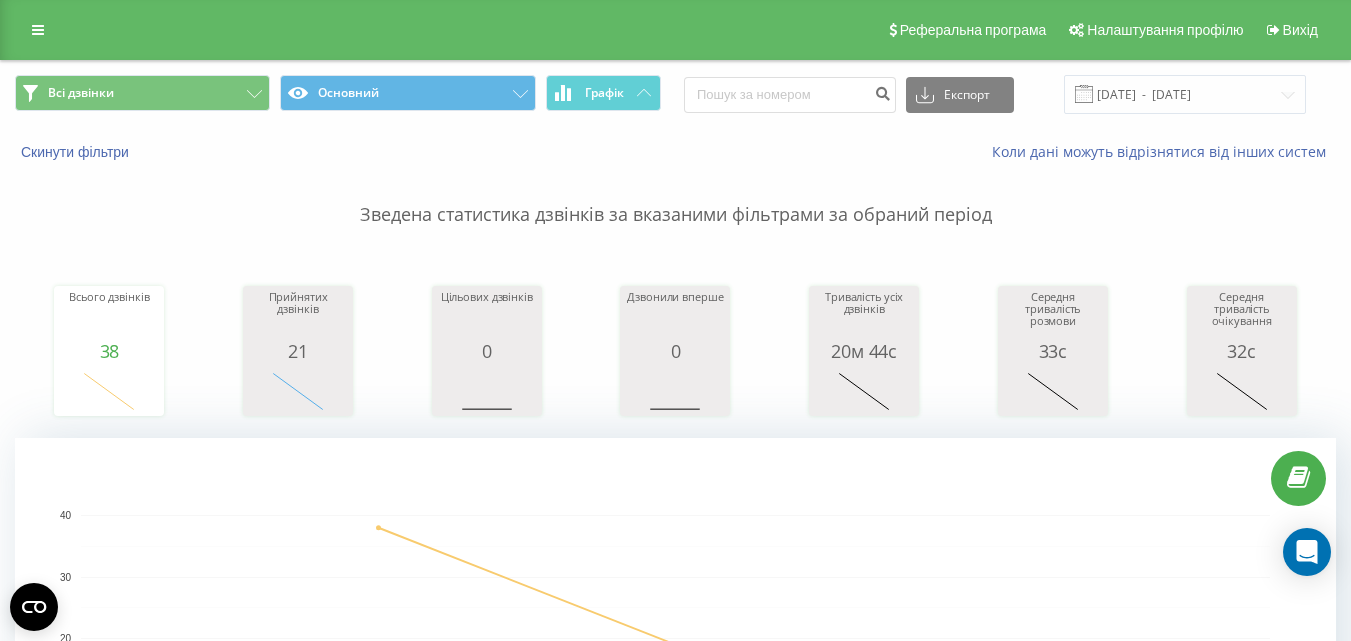 scroll, scrollTop: 0, scrollLeft: 0, axis: both 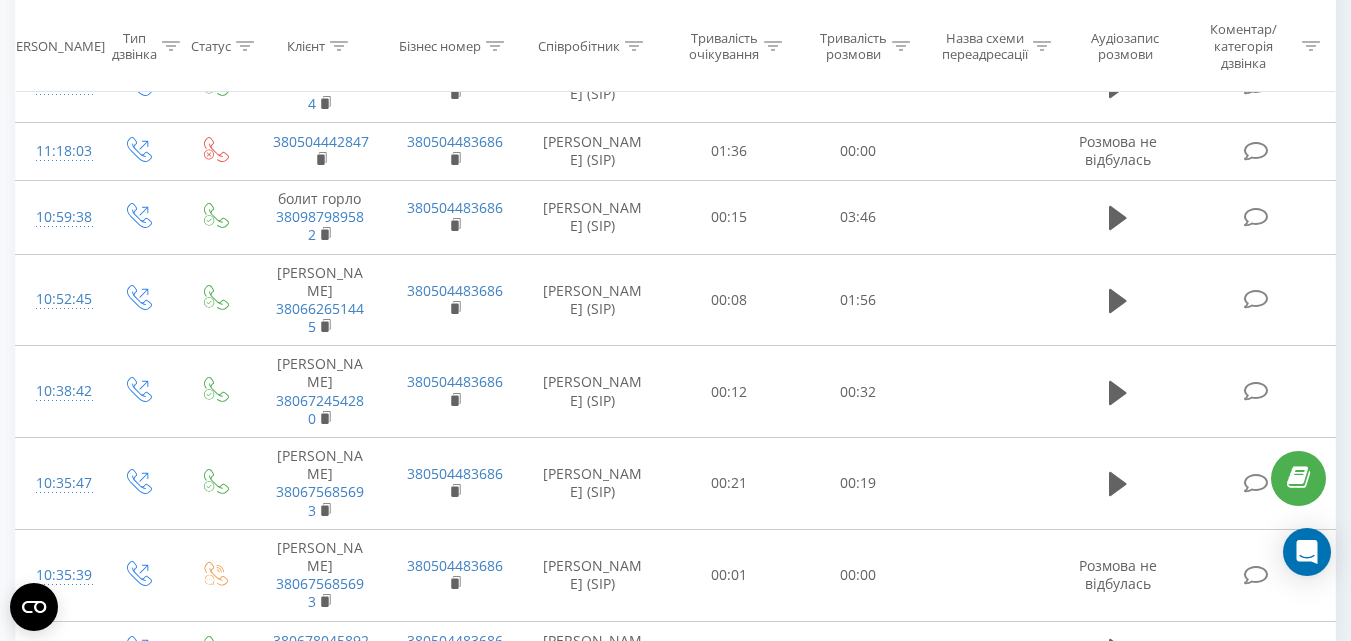 click at bounding box center [191, 725] 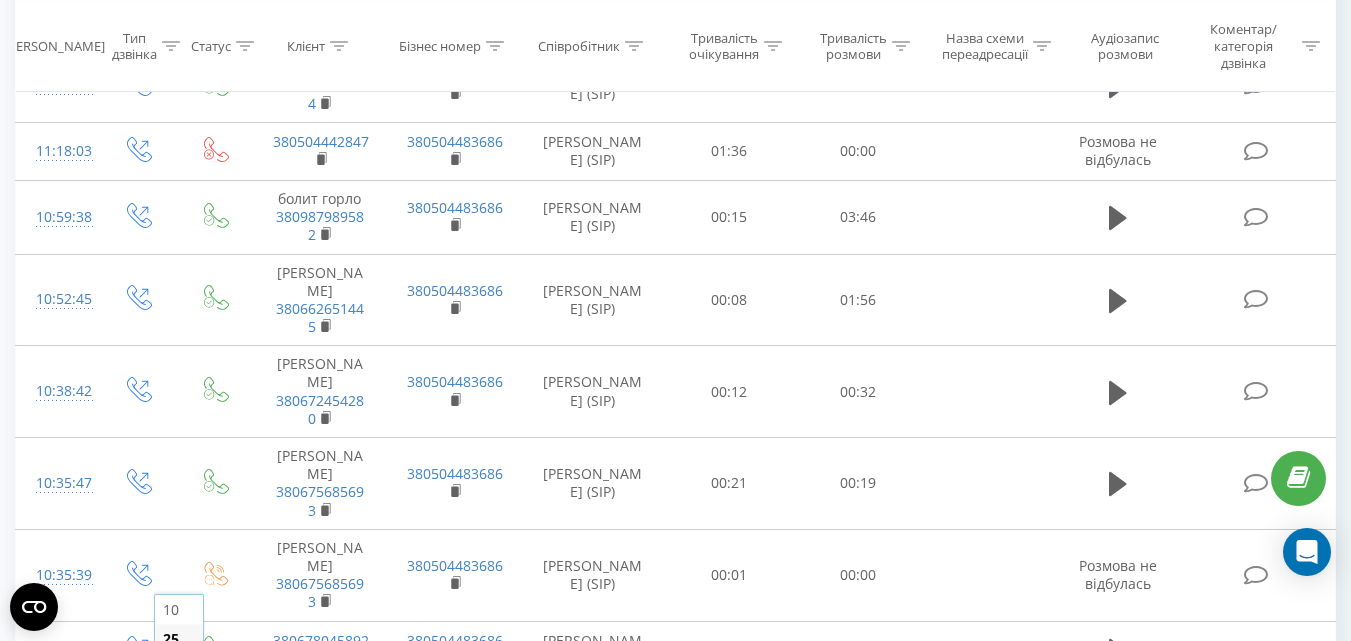 click on "50" at bounding box center [179, 667] 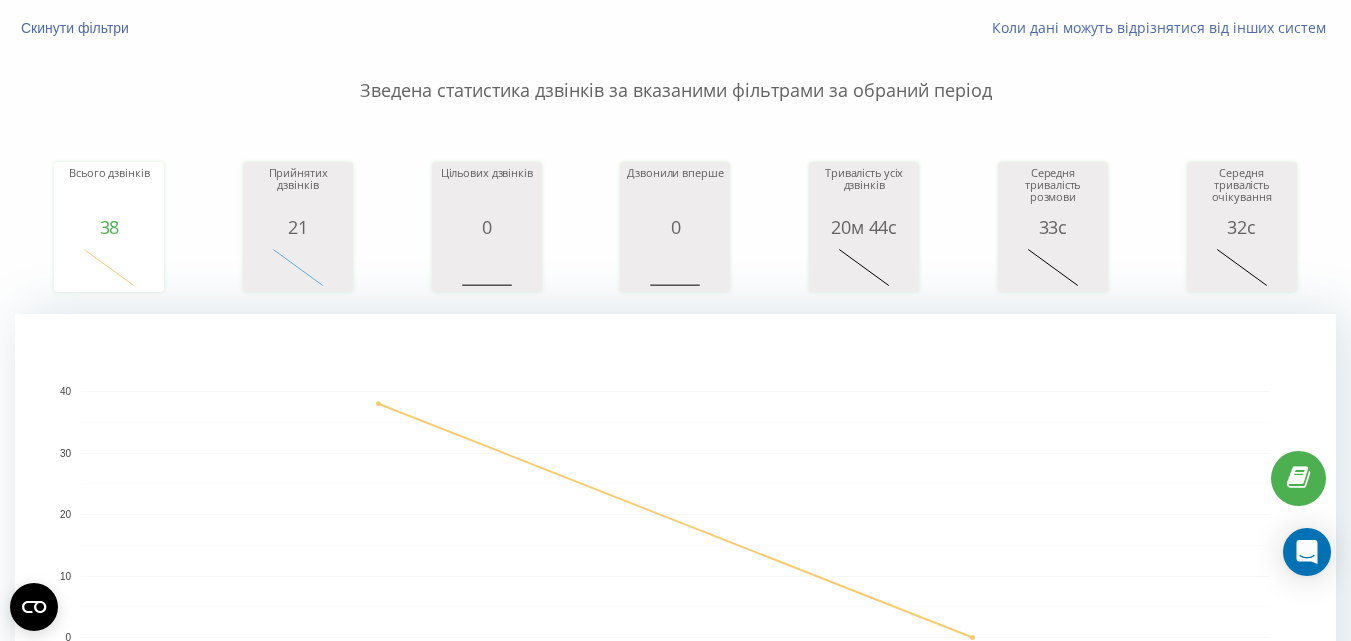 scroll, scrollTop: 0, scrollLeft: 0, axis: both 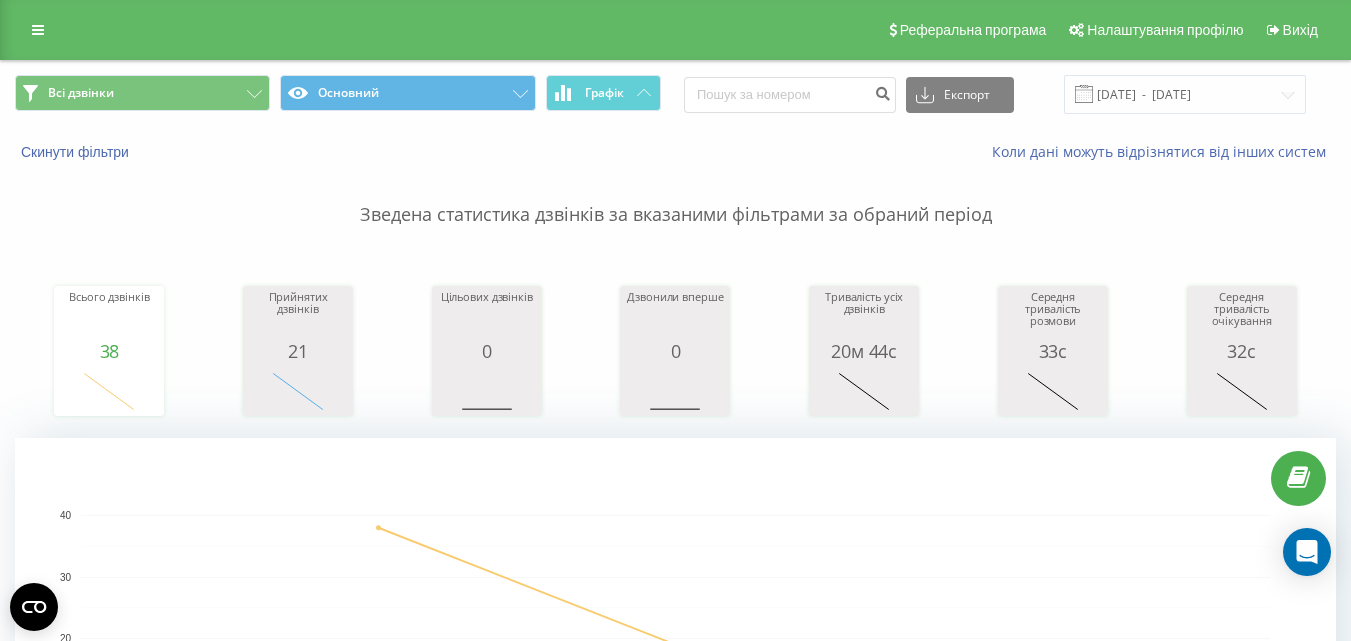 click on "Зведена статистика дзвінків за вказаними фільтрами за обраний період" at bounding box center [675, 195] 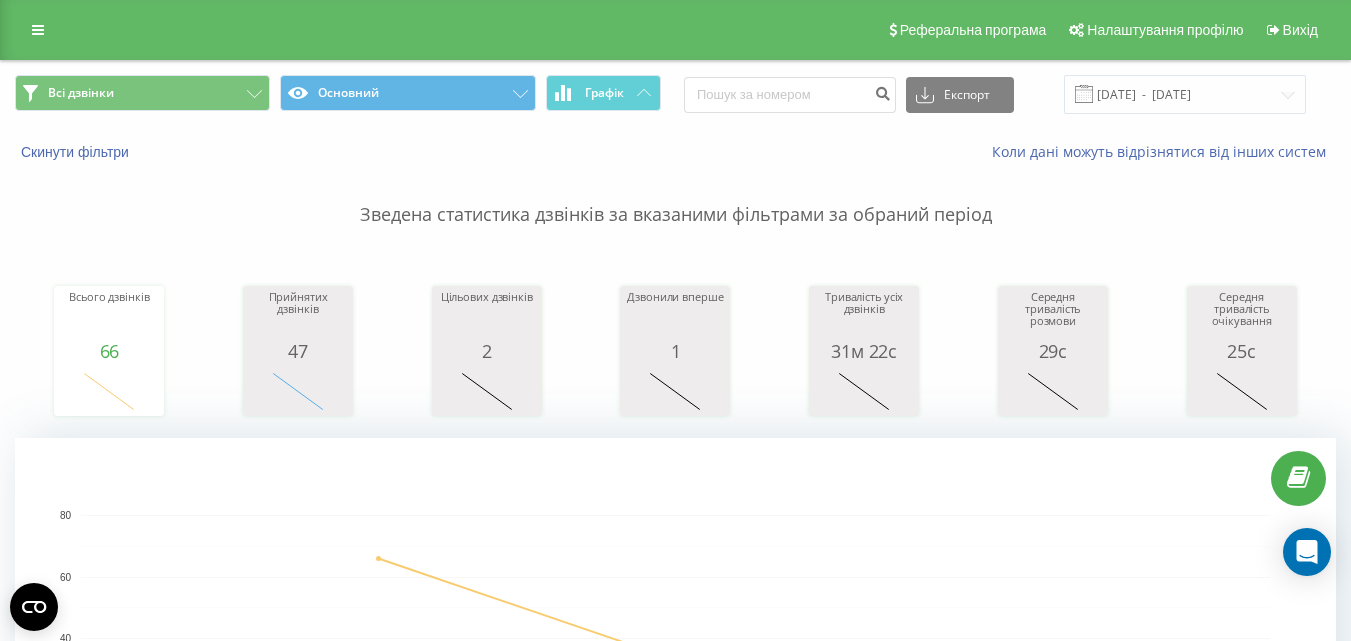 scroll, scrollTop: 0, scrollLeft: 0, axis: both 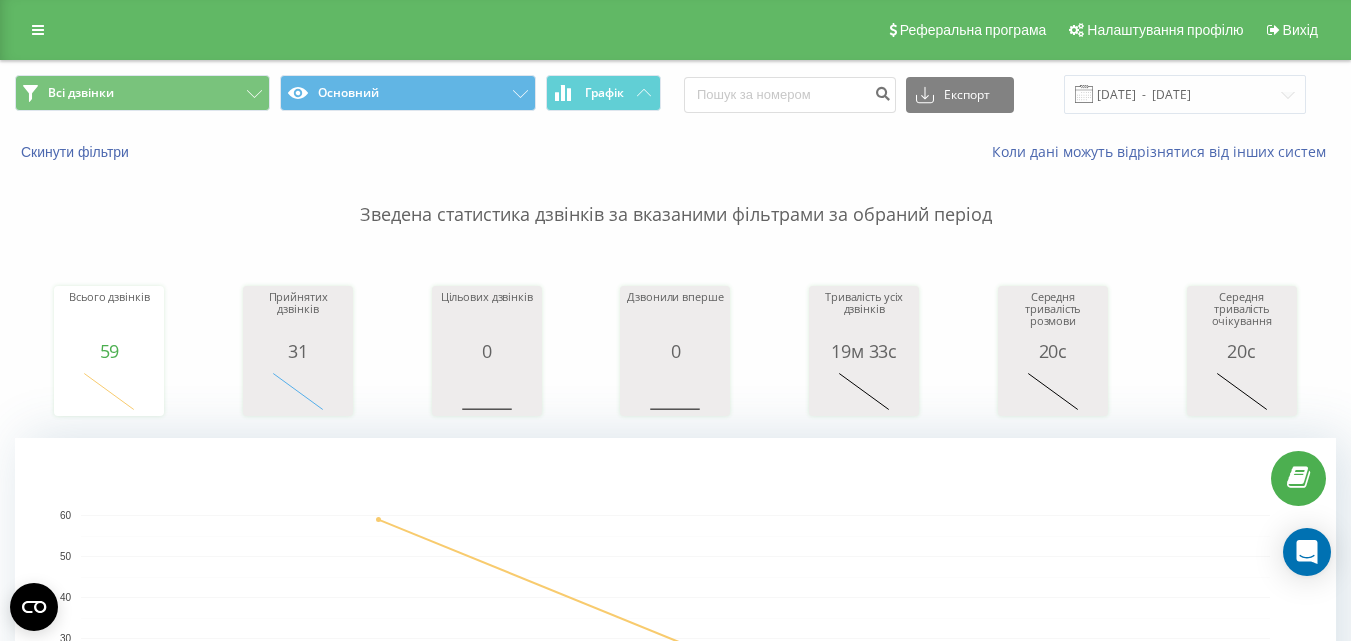 click on "Зведена статистика дзвінків за вказаними фільтрами за обраний період" at bounding box center (675, 195) 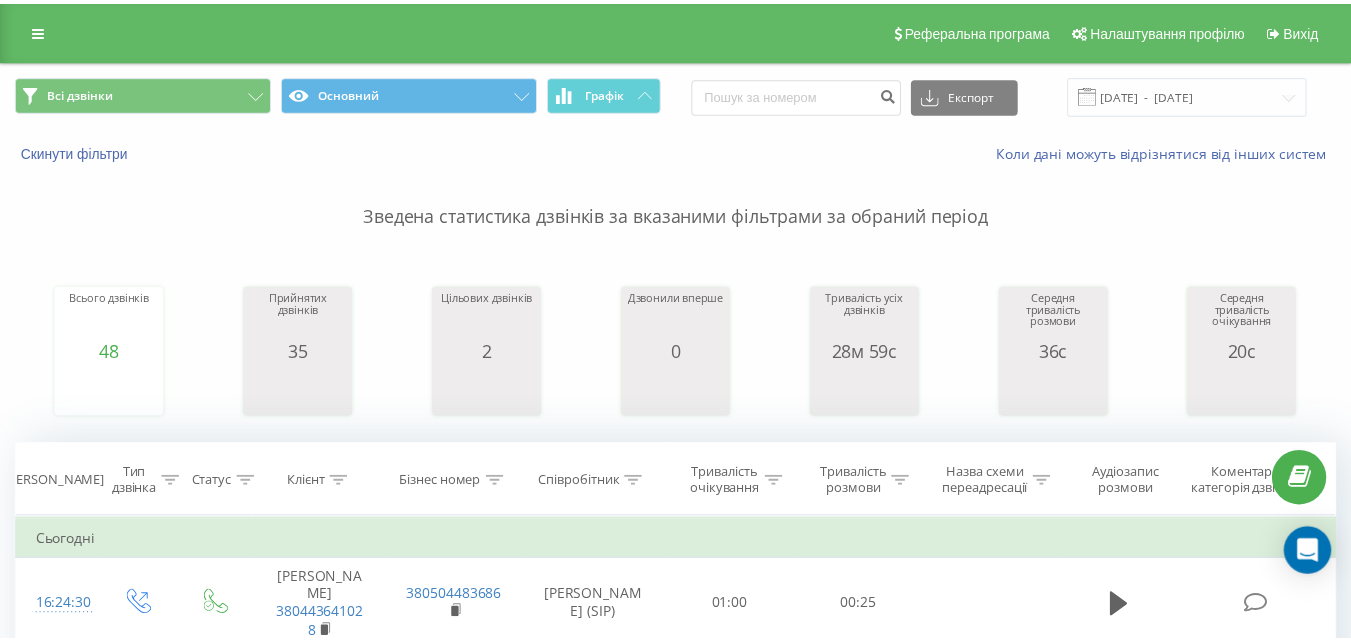 scroll, scrollTop: 0, scrollLeft: 0, axis: both 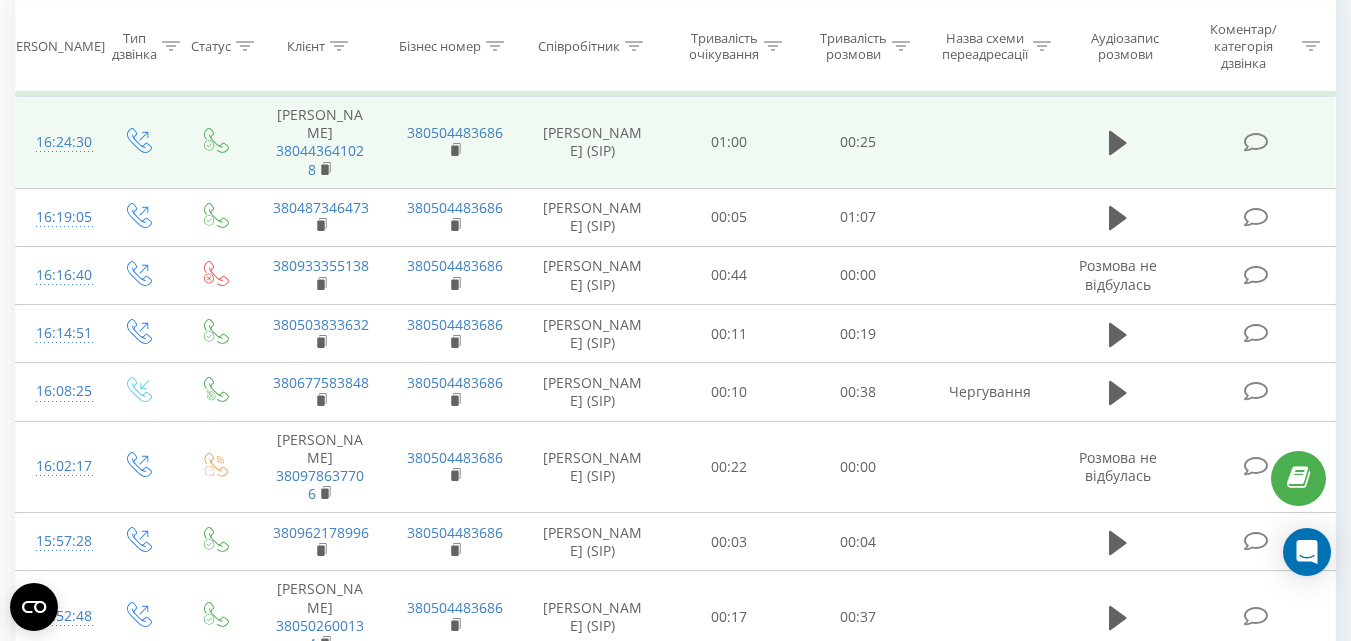click on "380504483686" at bounding box center (454, 143) 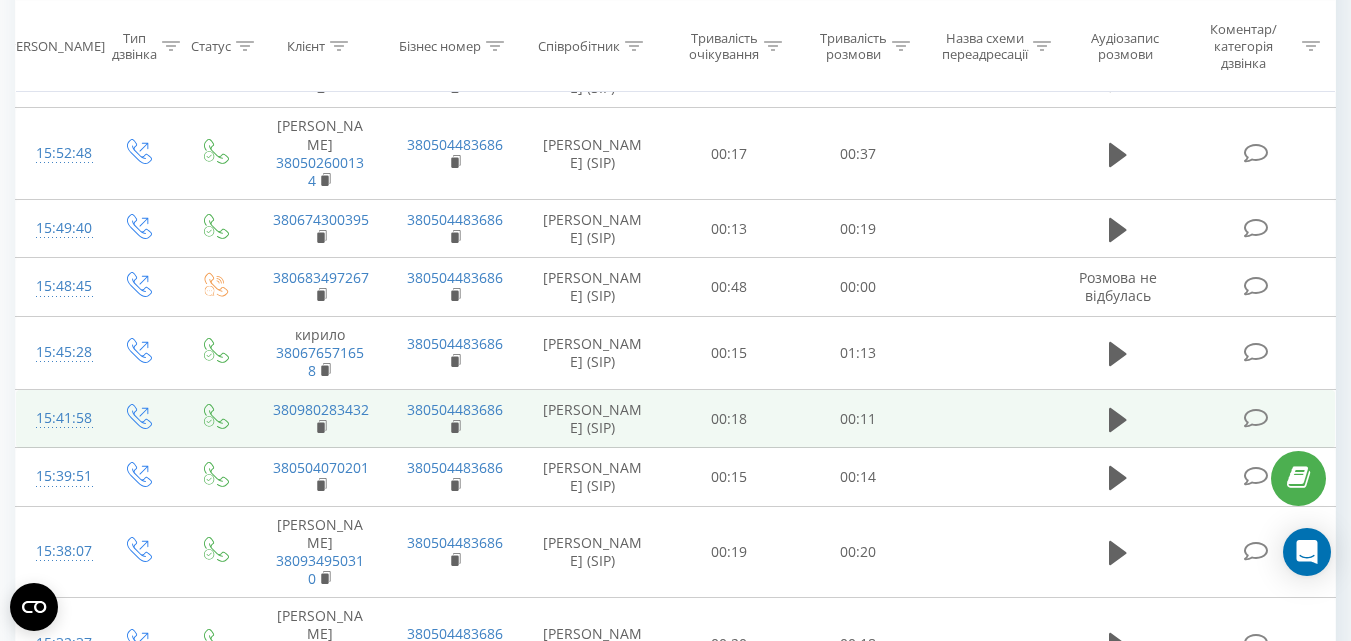 scroll, scrollTop: 1400, scrollLeft: 0, axis: vertical 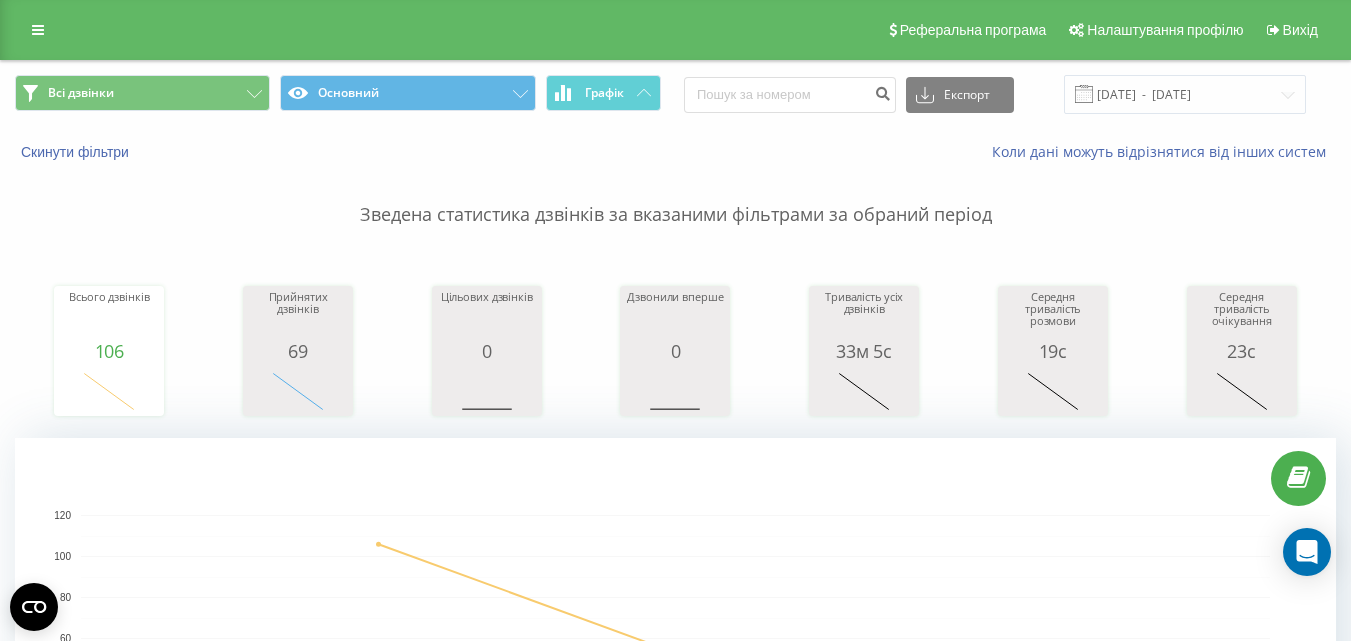 click on "Зведена статистика дзвінків за вказаними фільтрами за обраний період Всього дзвінків 106 date totalCalls 21.07.25 106 22.07.25 0 22.07.25 Прийнятих дзвінків 69 date answeredCalls 21.07.25 69 22.07.25 0 22.07.25 Цільових дзвінків 0 date properCalls 21.07.25 0 22.07.25 0 22.07.25 Дзвонили вперше 0 date uniqueCalls 21.07.25 0 22.07.25 0 22.07.25 Тривалість усіх дзвінків 33м 5с date allConversationsLength 21.07.25 1,985 22.07.25 0 22.07.25 Середня тривалість розмови 19с date averageConversationTime 21.07.25 18 22.07.25 0 22.07.25 Середня тривалість очікування 23с date averageWaitingTime 21.07.25 22 22.07.25 0 22.07.25 21.07.25 22.07.25 0 20 40 60 80 100 120 date Всього дзвінків 21.07.25 106 22.07.25 0 120" at bounding box center (675, 500) 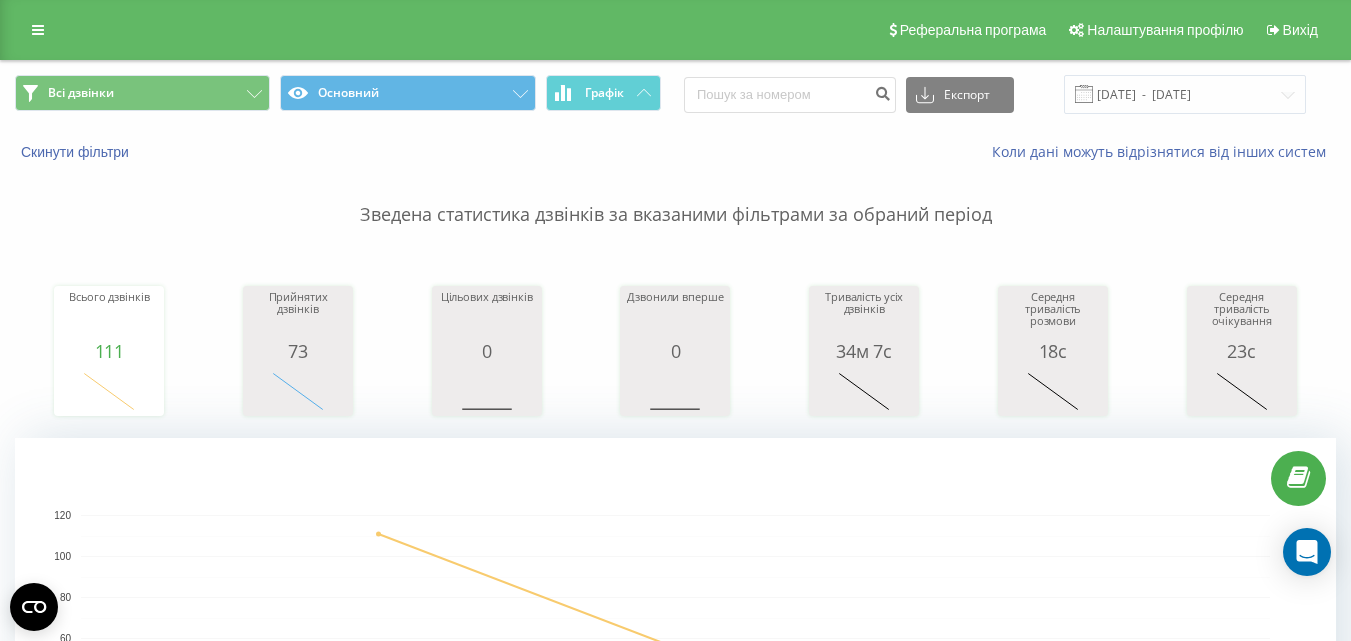 scroll, scrollTop: 0, scrollLeft: 0, axis: both 